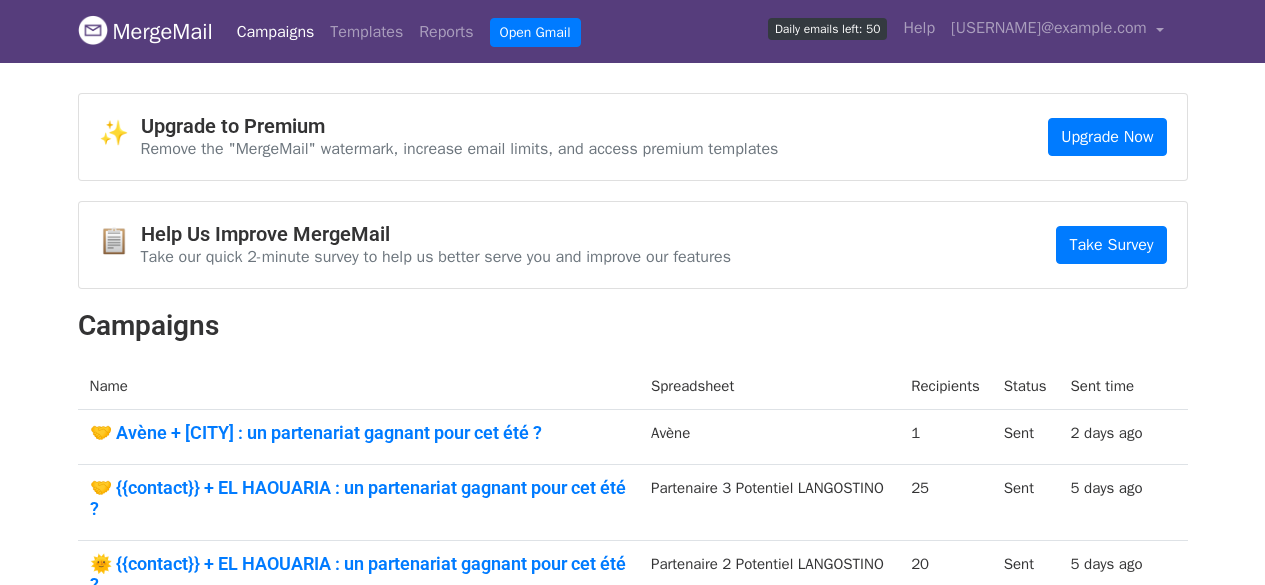 scroll, scrollTop: 200, scrollLeft: 0, axis: vertical 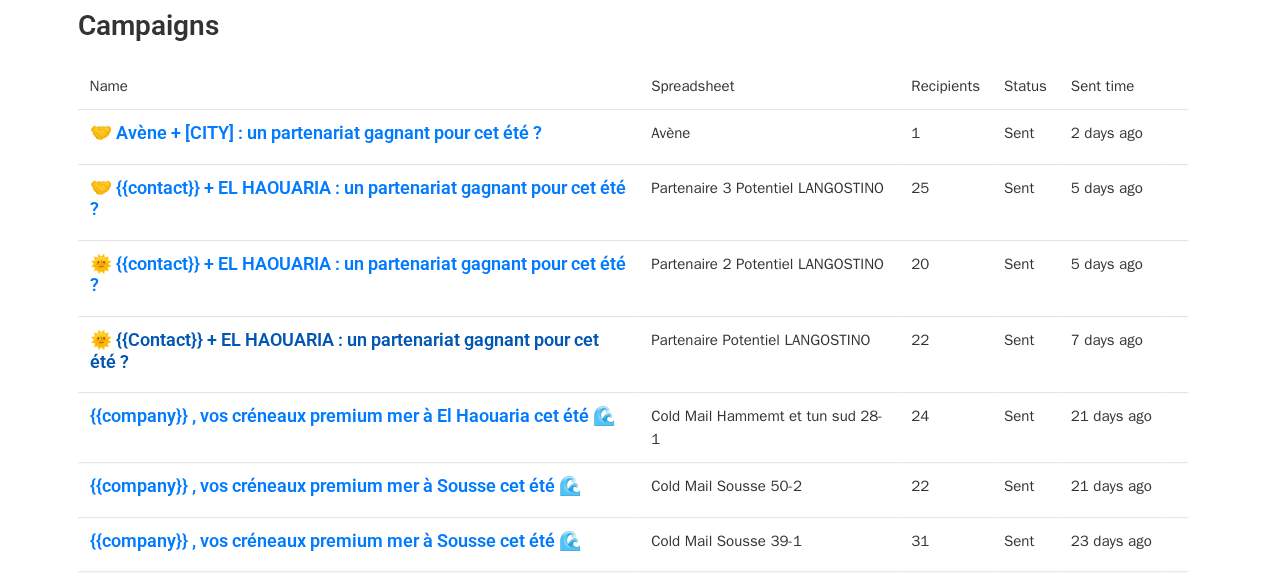 click on "🌞 {{Contact}} + EL HAOUARIA : un partenariat gagnant pour cet été ?" at bounding box center [358, 350] 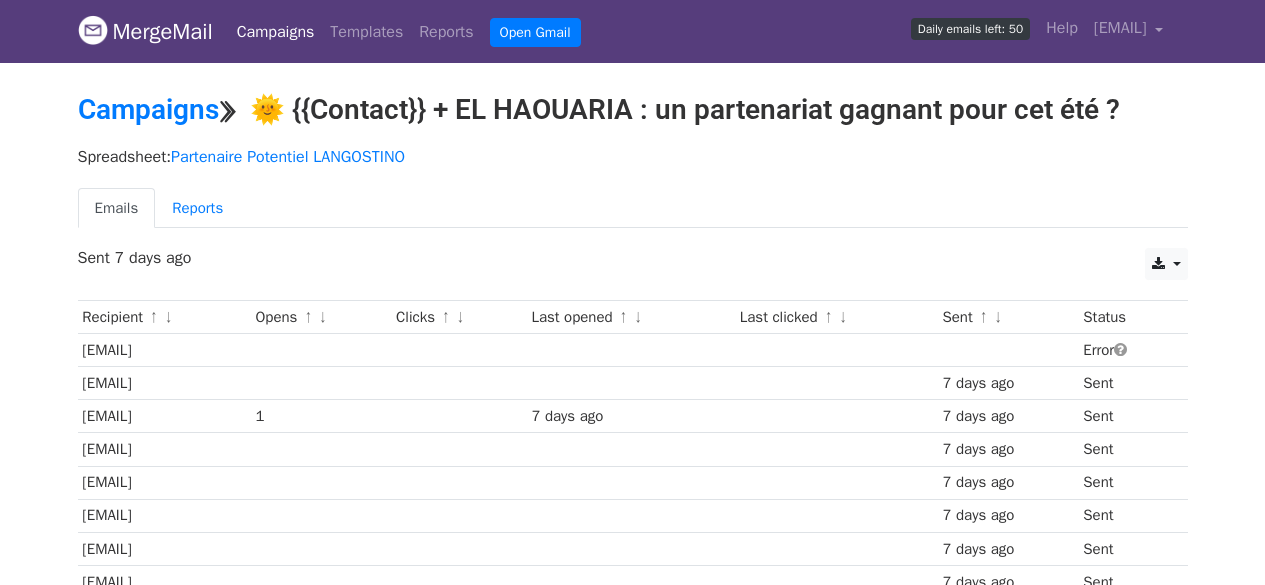 scroll, scrollTop: 643, scrollLeft: 0, axis: vertical 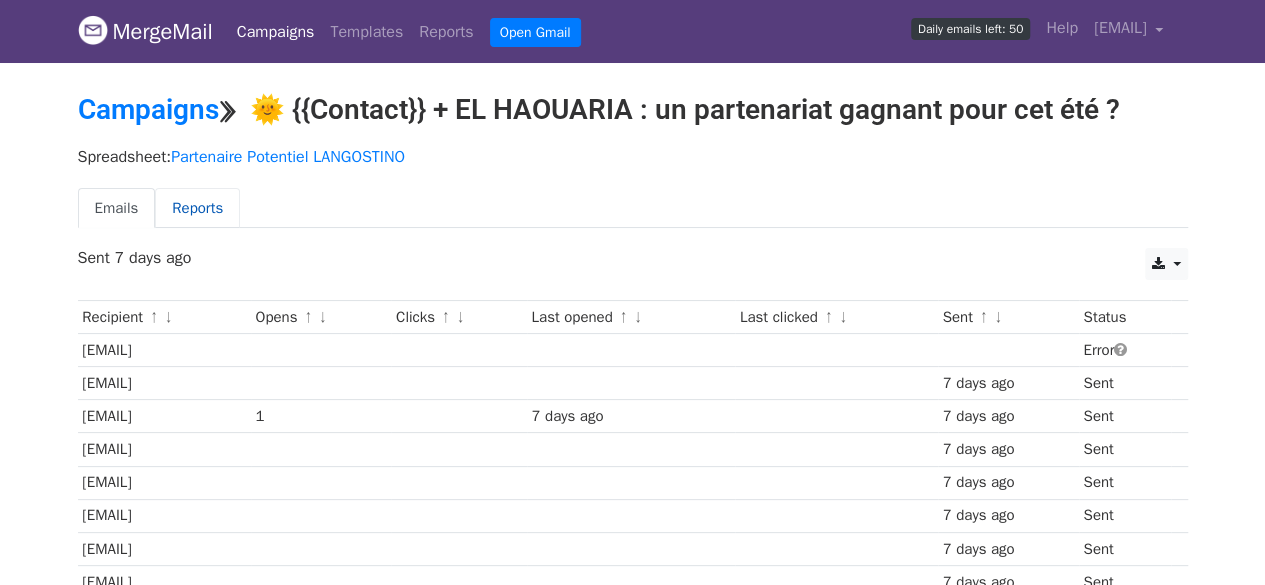 click on "Reports" at bounding box center [197, 208] 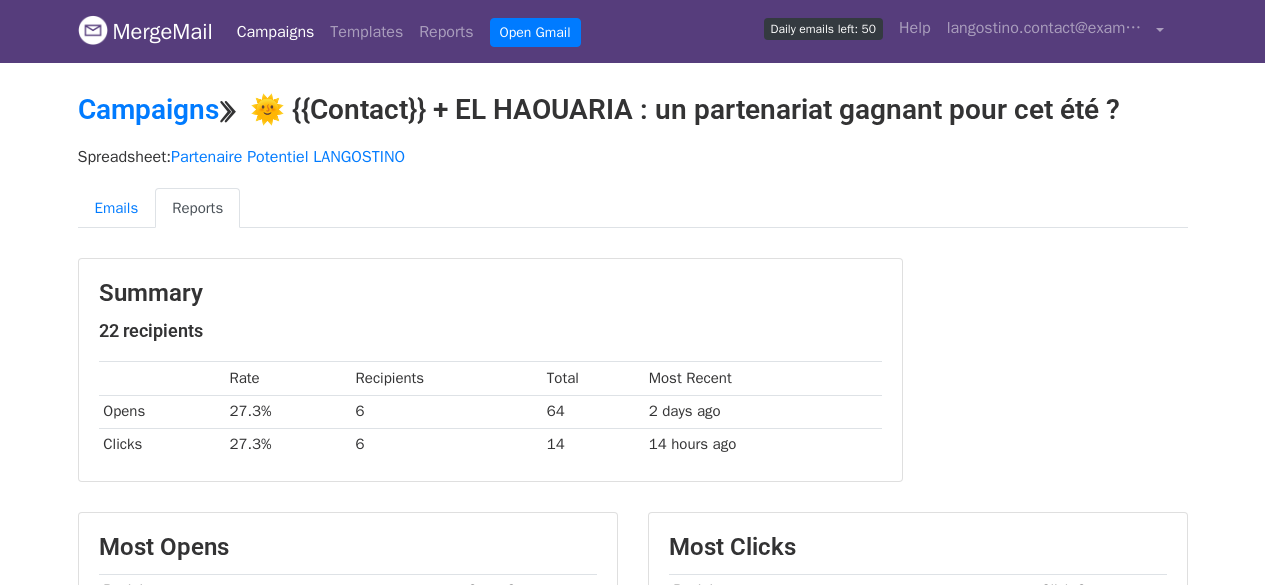 scroll, scrollTop: 400, scrollLeft: 0, axis: vertical 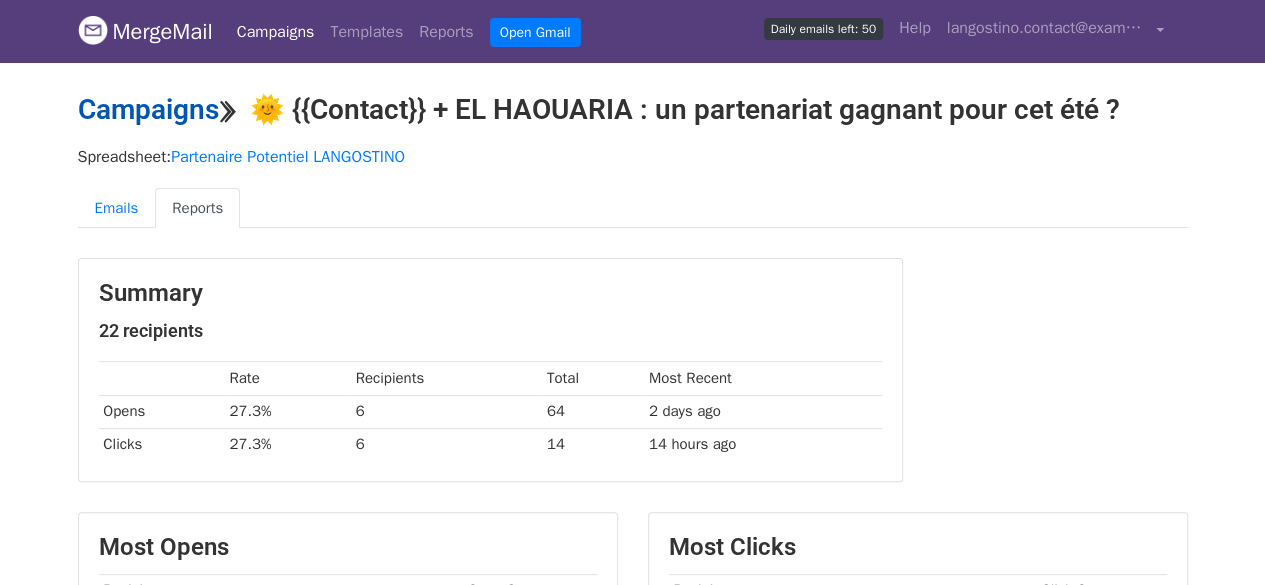 click on "Campaigns" at bounding box center [148, 109] 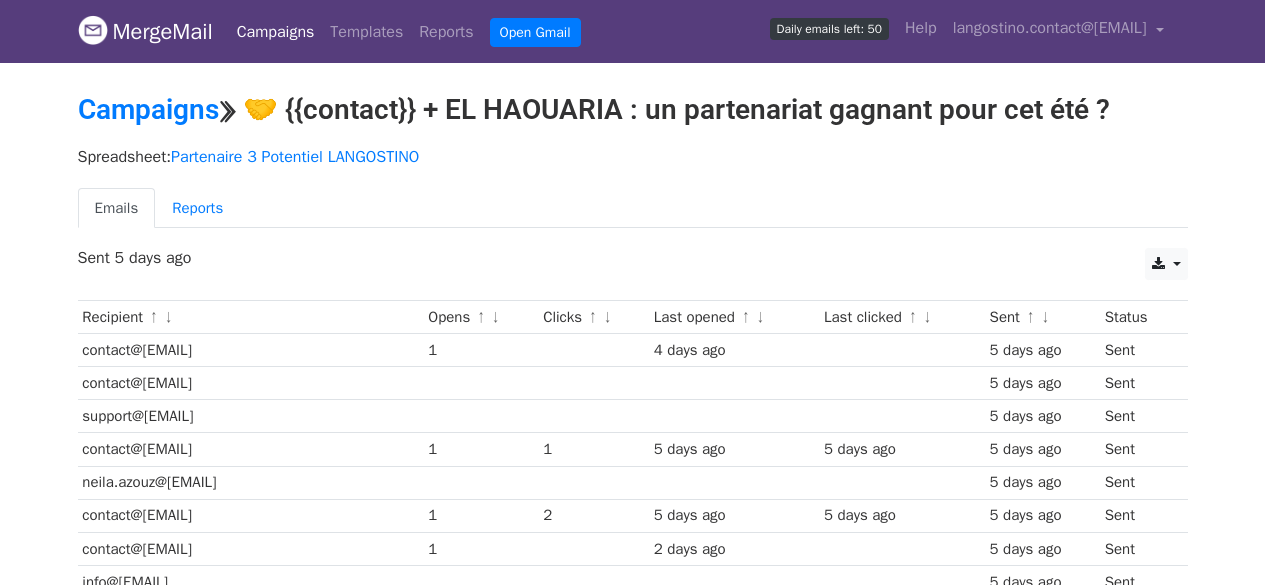 scroll, scrollTop: 0, scrollLeft: 0, axis: both 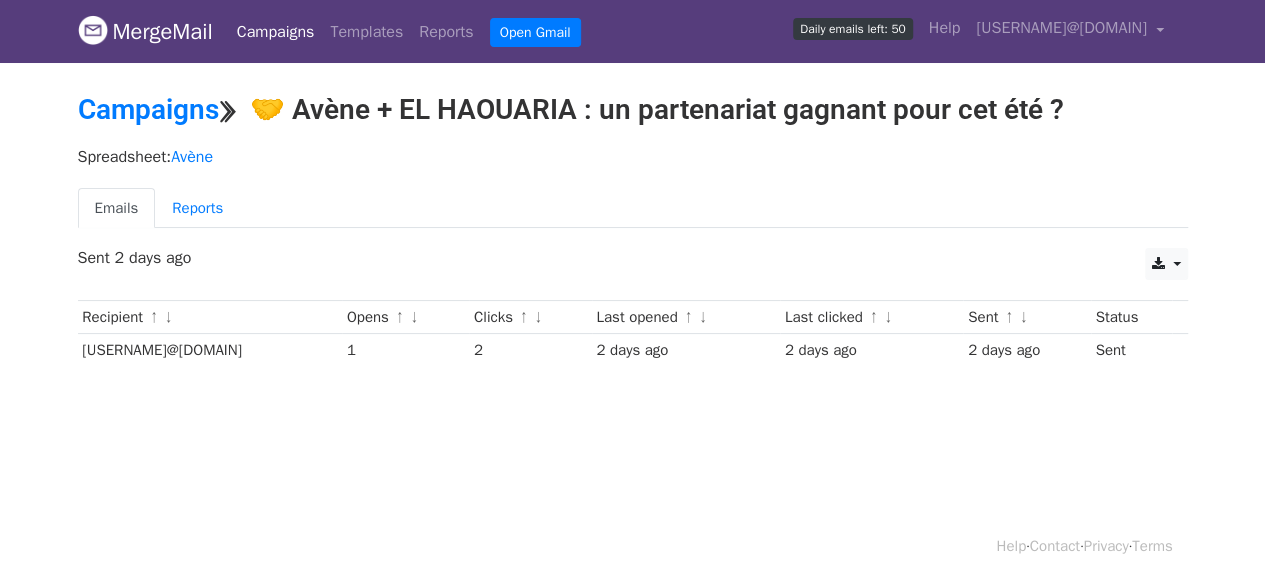 click on "[USERNAME]@[DOMAIN]" at bounding box center [210, 350] 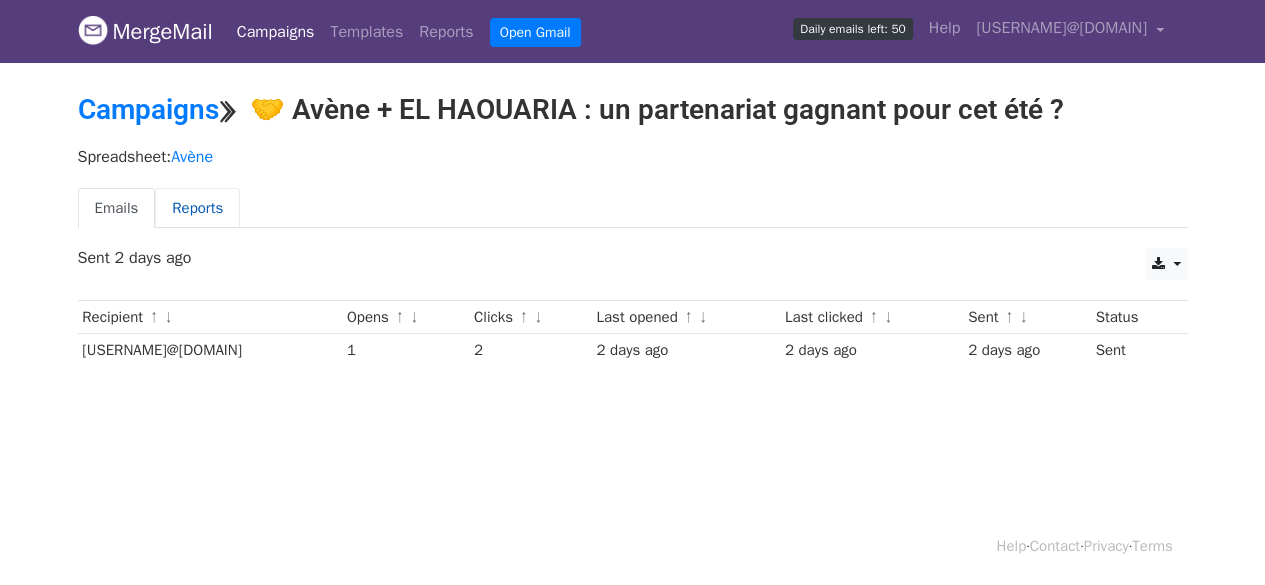 click on "Reports" at bounding box center (197, 208) 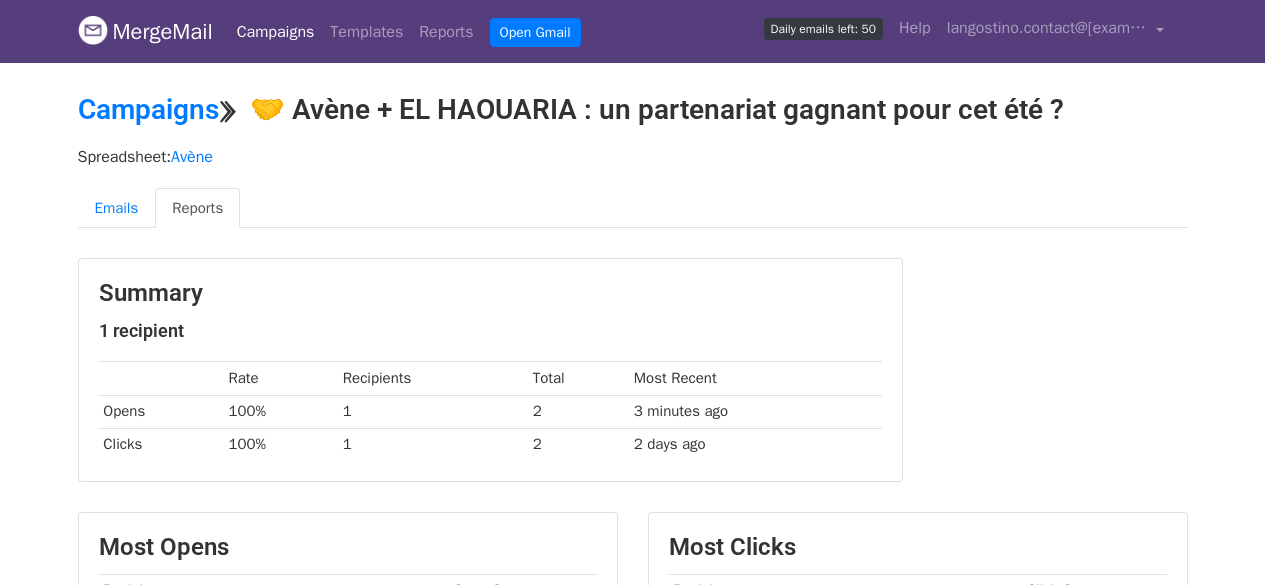 scroll, scrollTop: 100, scrollLeft: 0, axis: vertical 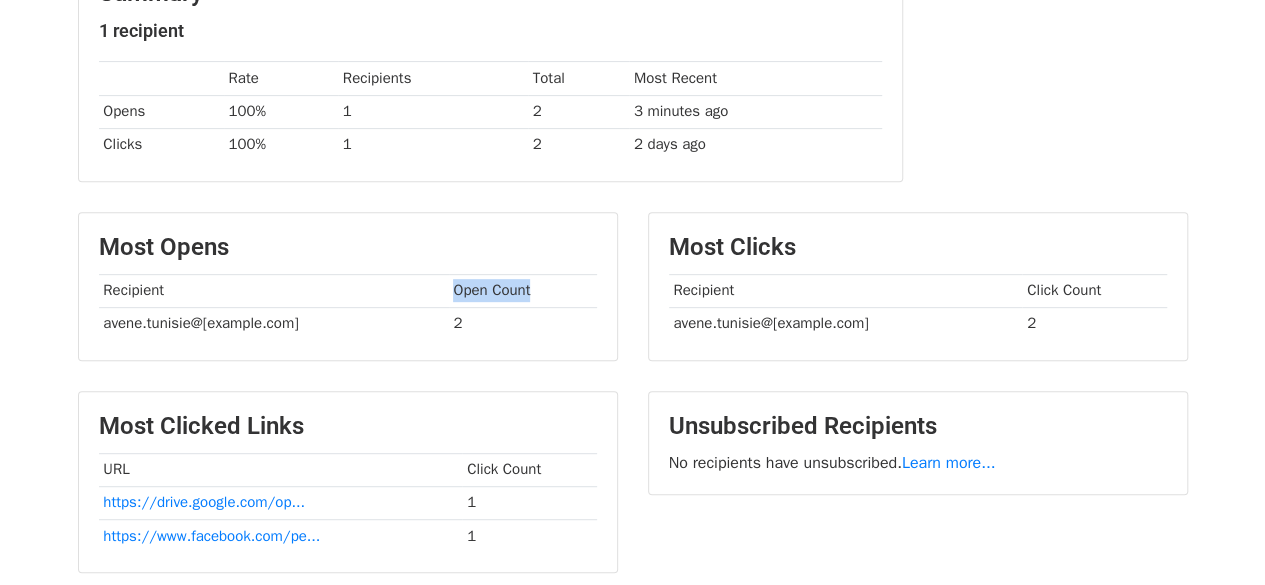 drag, startPoint x: 452, startPoint y: 286, endPoint x: 550, endPoint y: 288, distance: 98.02041 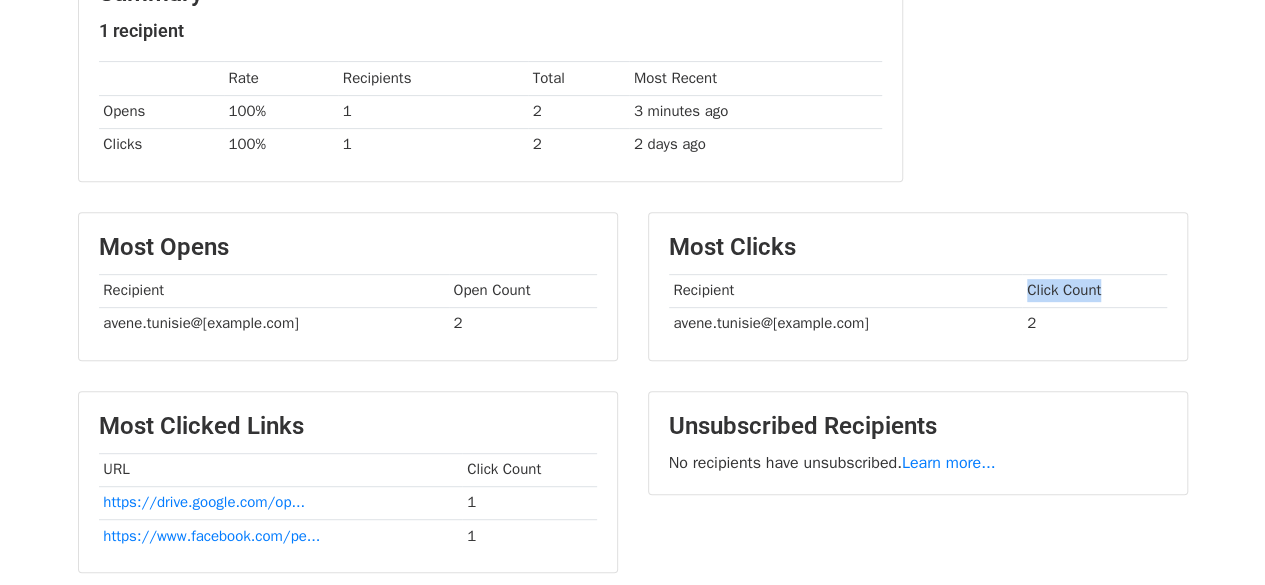 drag, startPoint x: 1028, startPoint y: 283, endPoint x: 1156, endPoint y: 282, distance: 128.0039 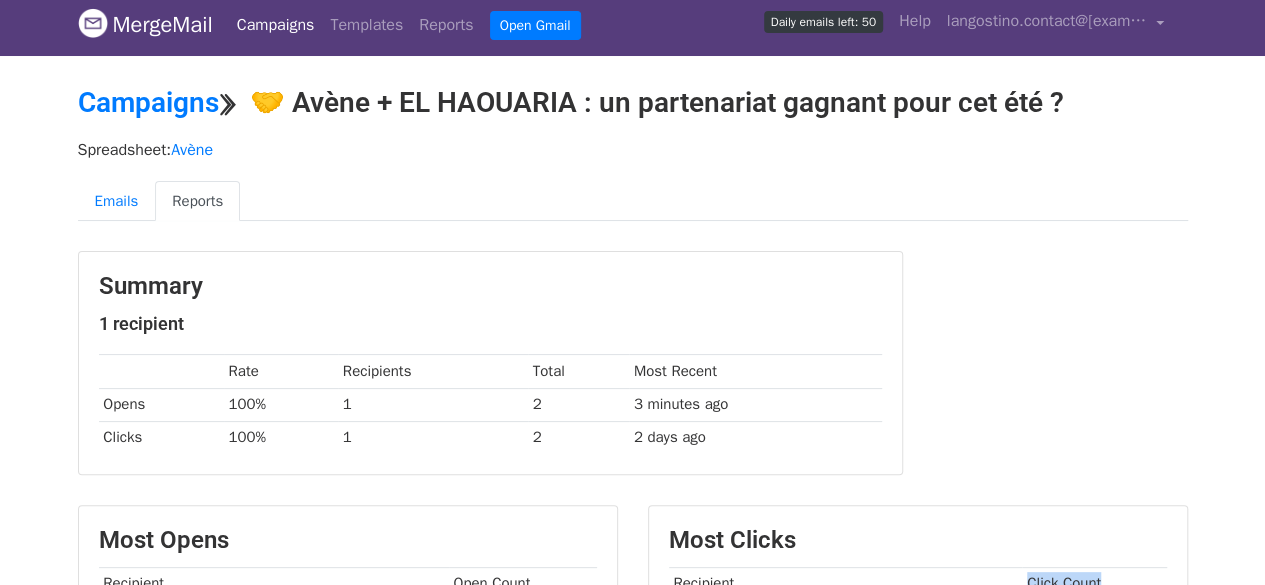 scroll, scrollTop: 0, scrollLeft: 0, axis: both 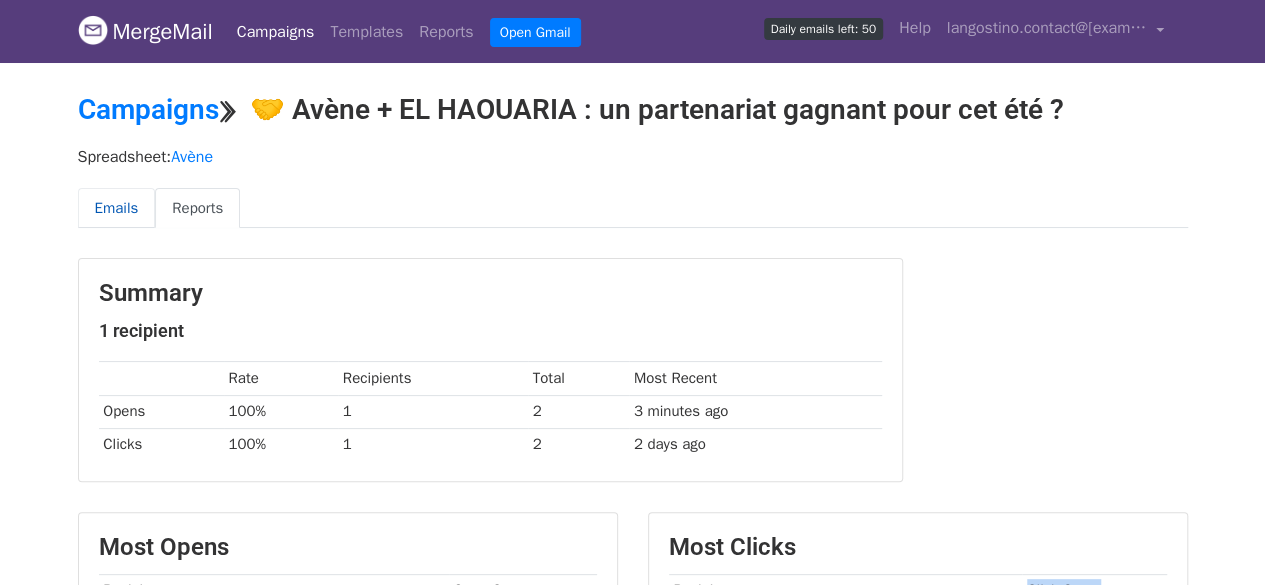 click on "Emails" at bounding box center [117, 208] 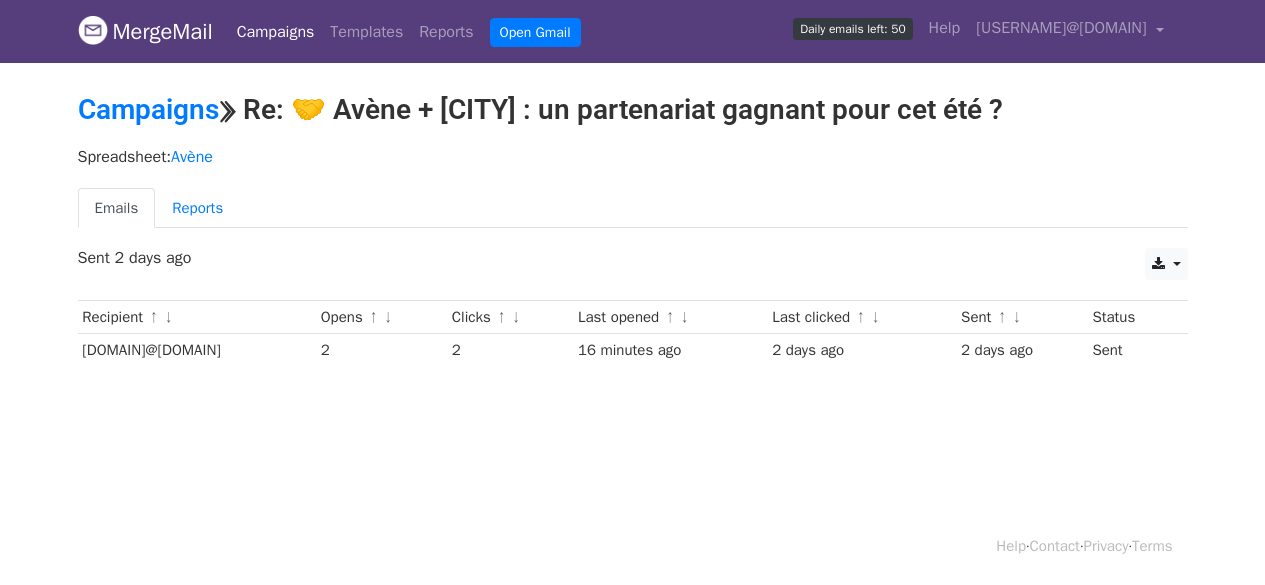 scroll, scrollTop: 0, scrollLeft: 0, axis: both 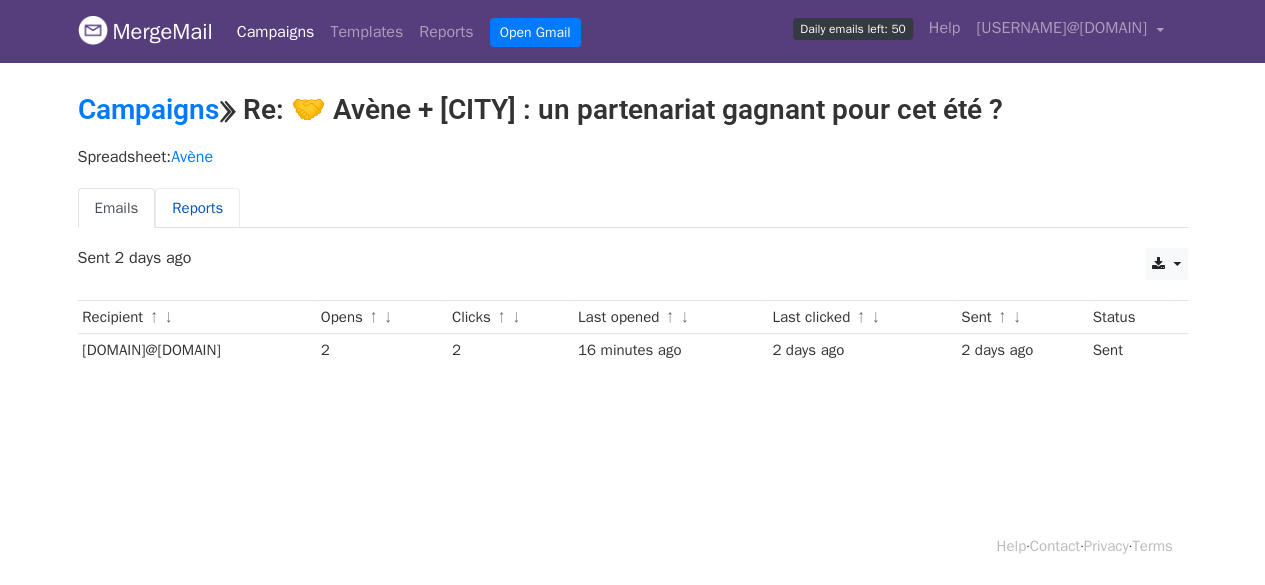 click on "Reports" at bounding box center [197, 208] 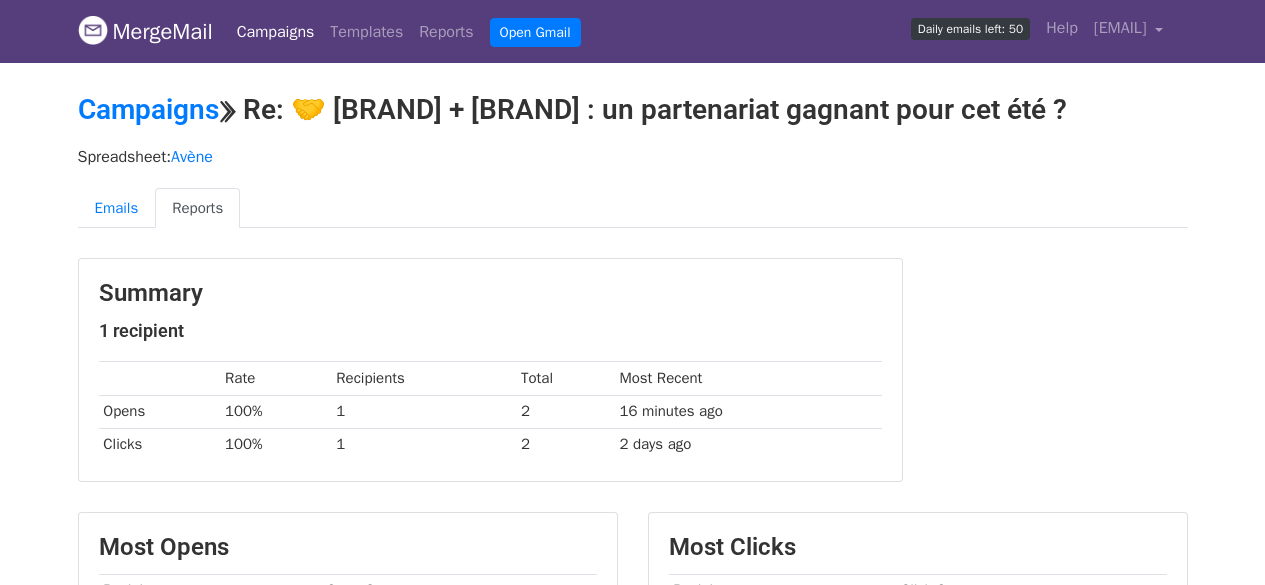 scroll, scrollTop: 200, scrollLeft: 0, axis: vertical 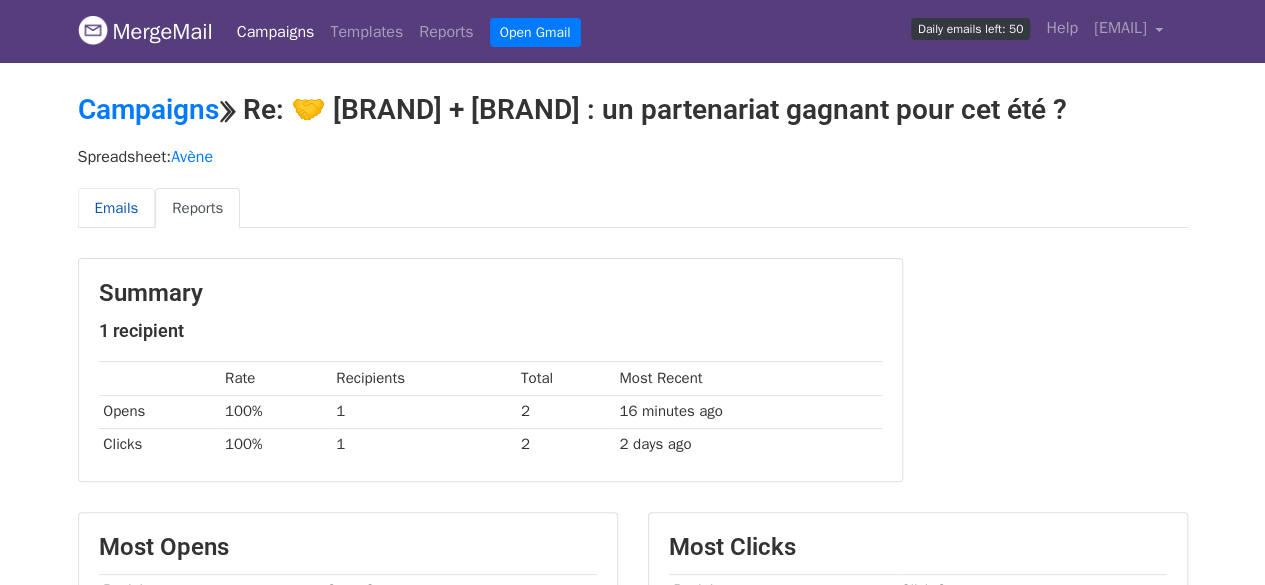 click on "Emails" at bounding box center (117, 208) 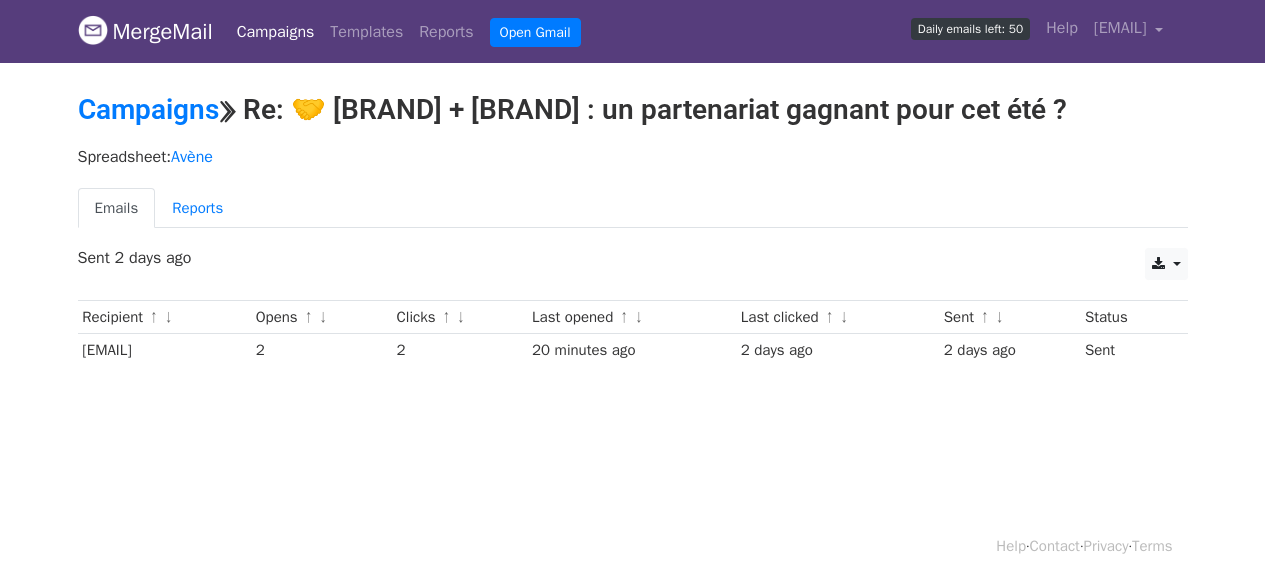 scroll, scrollTop: 0, scrollLeft: 0, axis: both 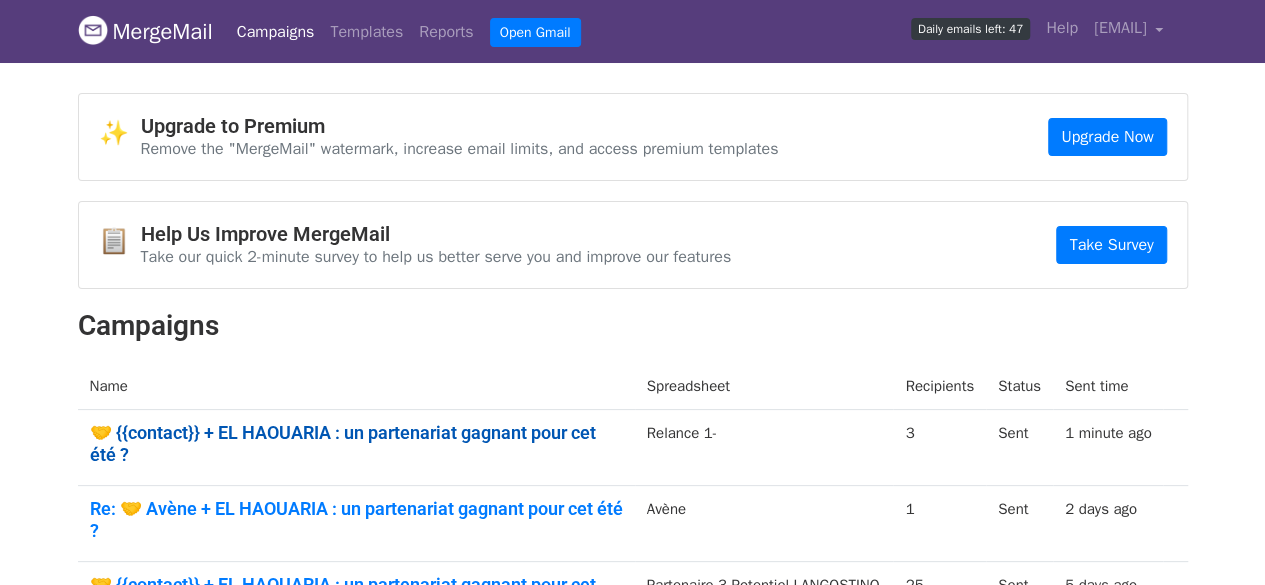 click on "🤝 {{contact}} + EL HAOUARIA : un partenariat gagnant pour cet été ?" at bounding box center (356, 443) 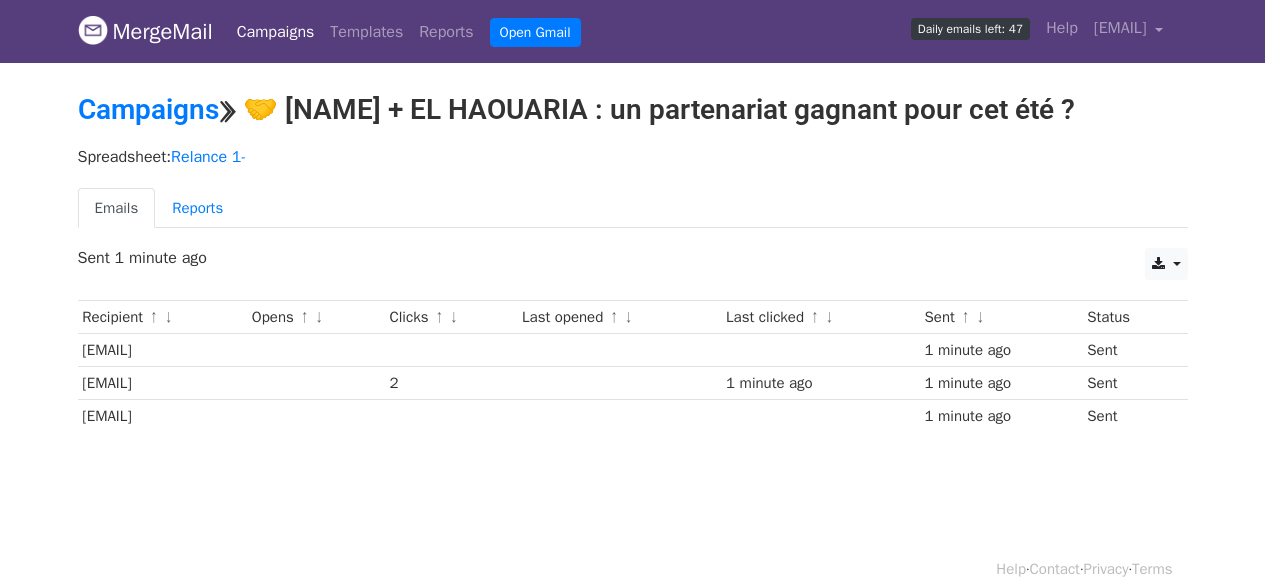 scroll, scrollTop: 0, scrollLeft: 0, axis: both 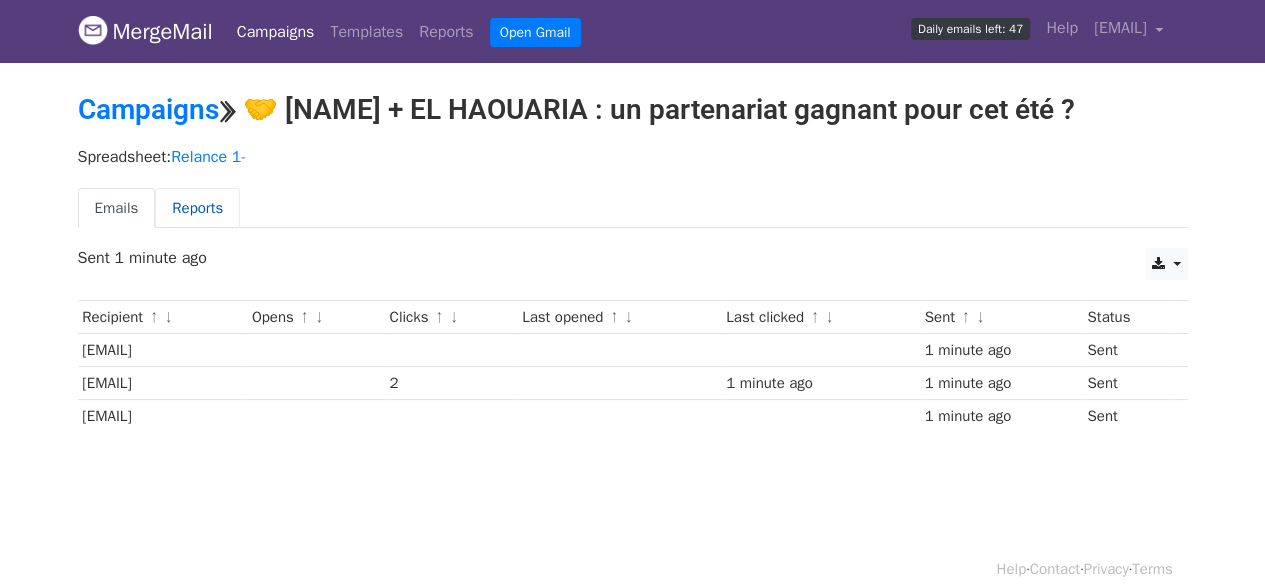 click on "Reports" at bounding box center (197, 208) 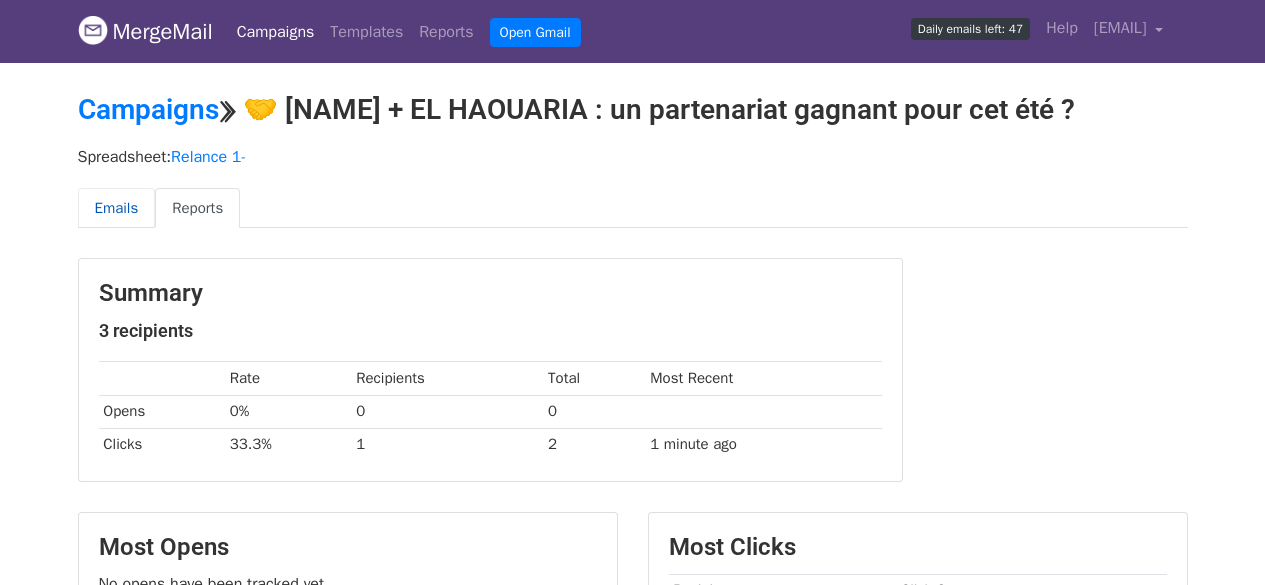 scroll, scrollTop: 0, scrollLeft: 0, axis: both 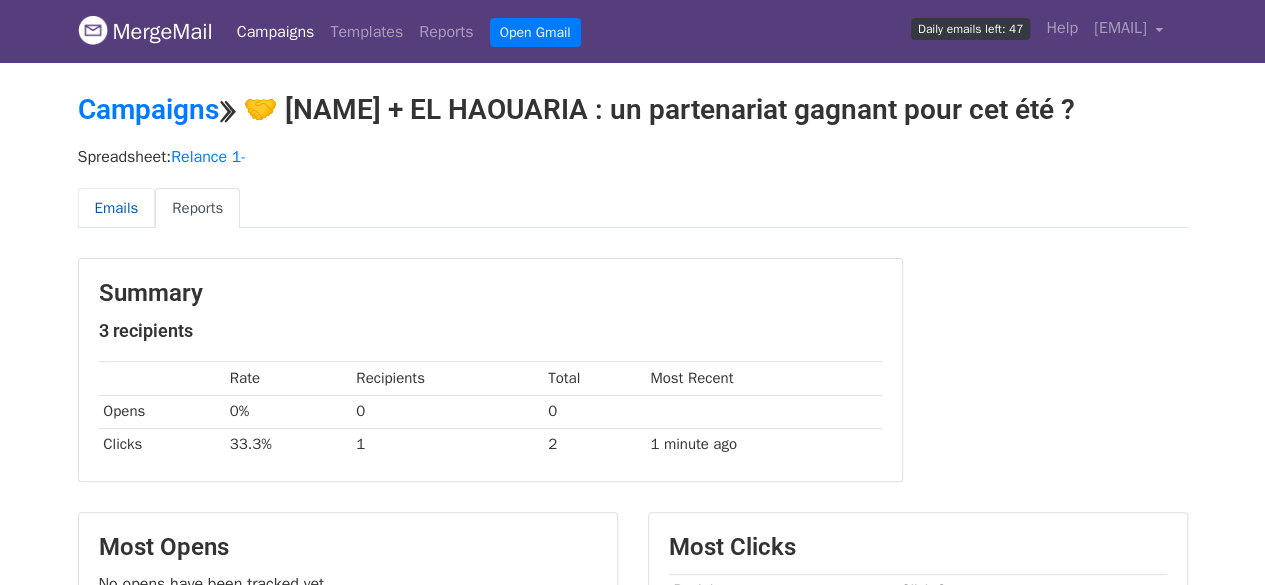 click on "Emails" at bounding box center (117, 208) 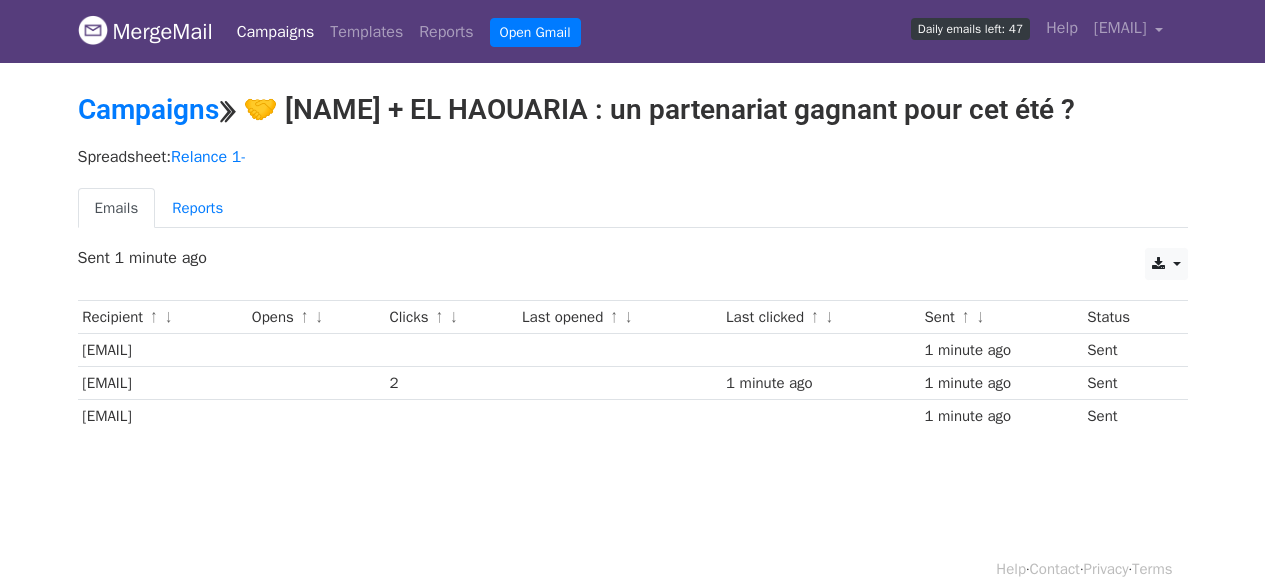 scroll, scrollTop: 0, scrollLeft: 0, axis: both 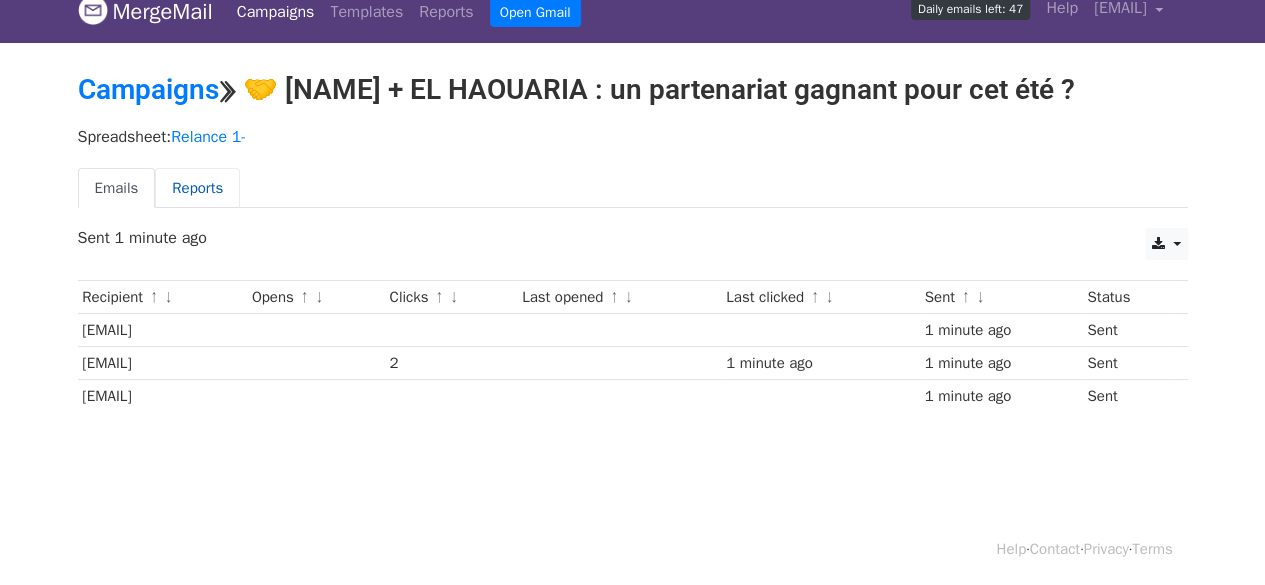 click on "Reports" at bounding box center [197, 188] 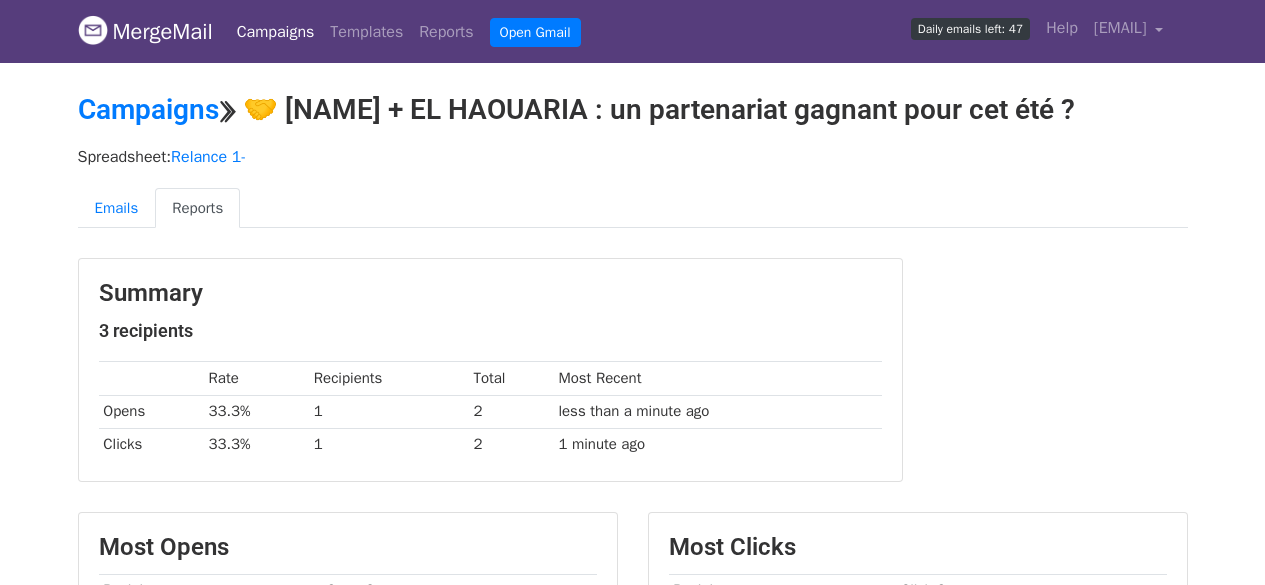 scroll, scrollTop: 0, scrollLeft: 0, axis: both 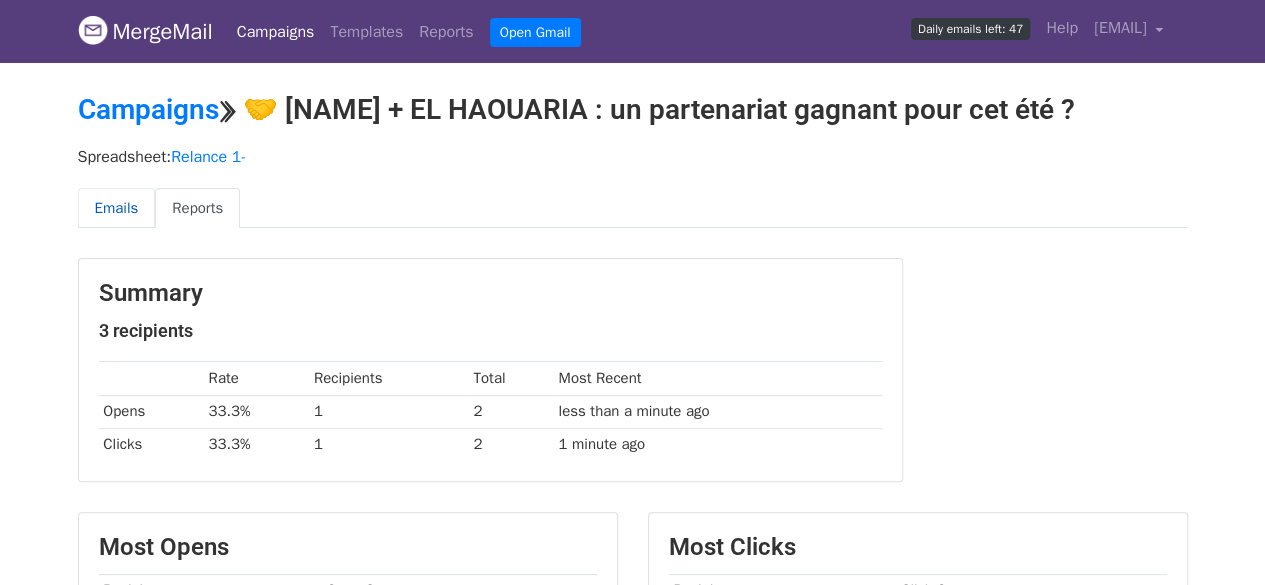 click on "Emails" at bounding box center [117, 208] 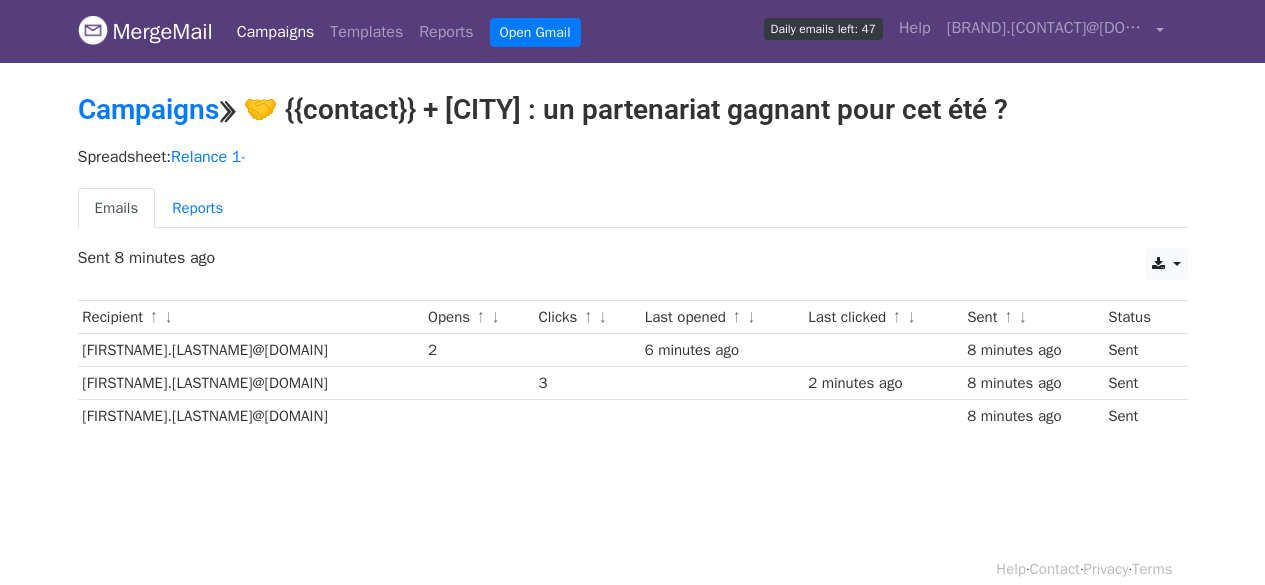 scroll, scrollTop: 0, scrollLeft: 0, axis: both 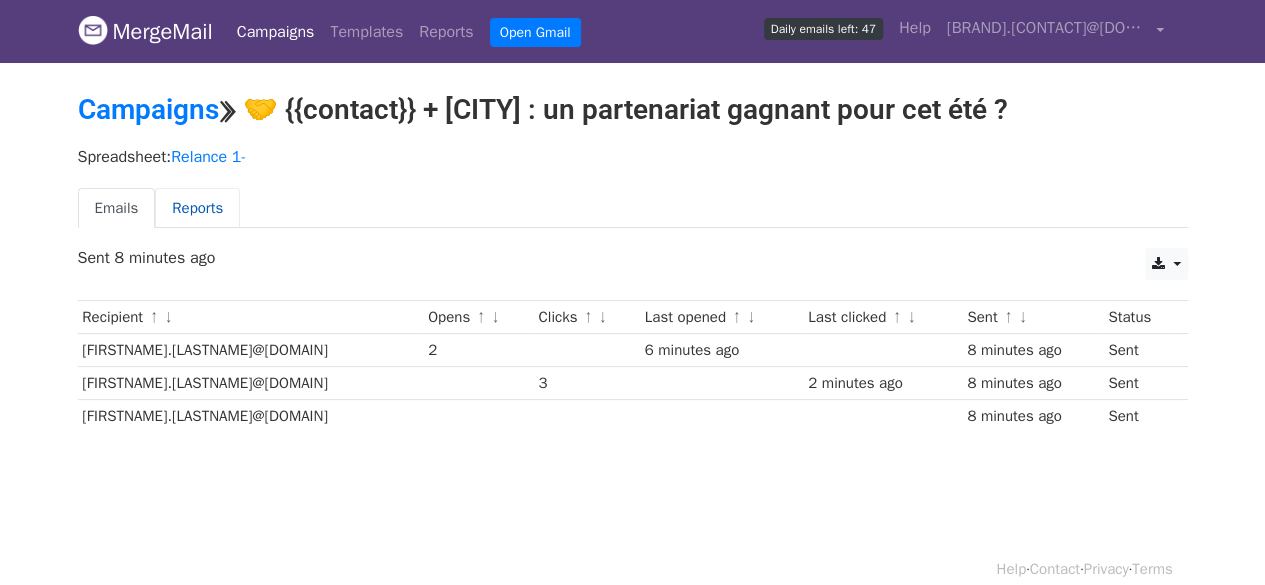 click on "Reports" at bounding box center [197, 208] 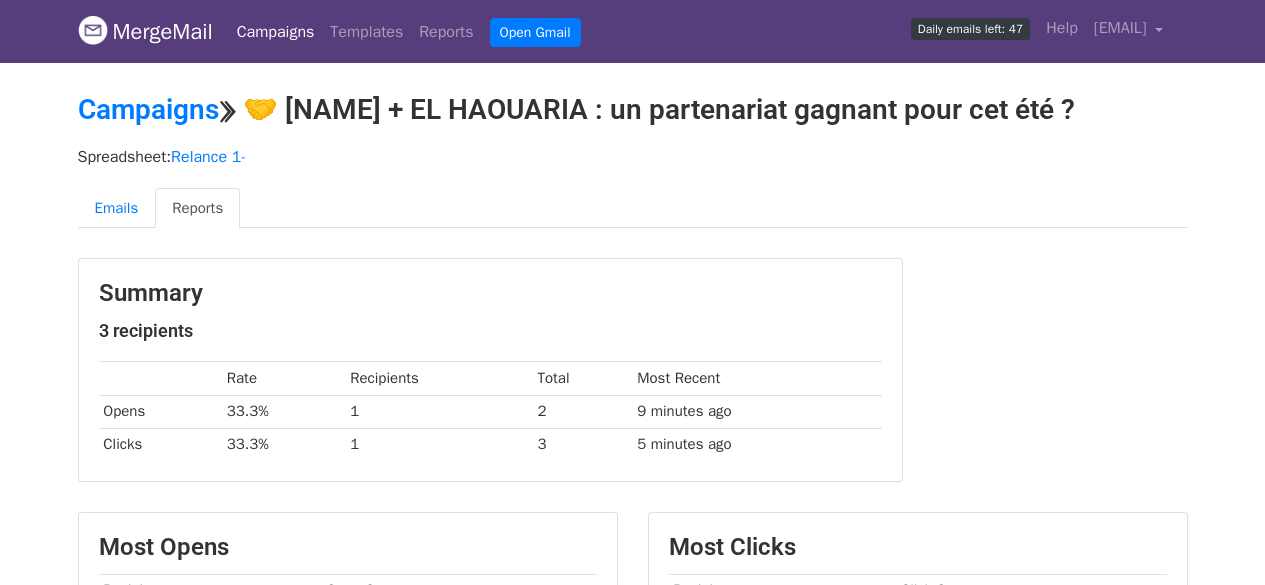 scroll, scrollTop: 0, scrollLeft: 0, axis: both 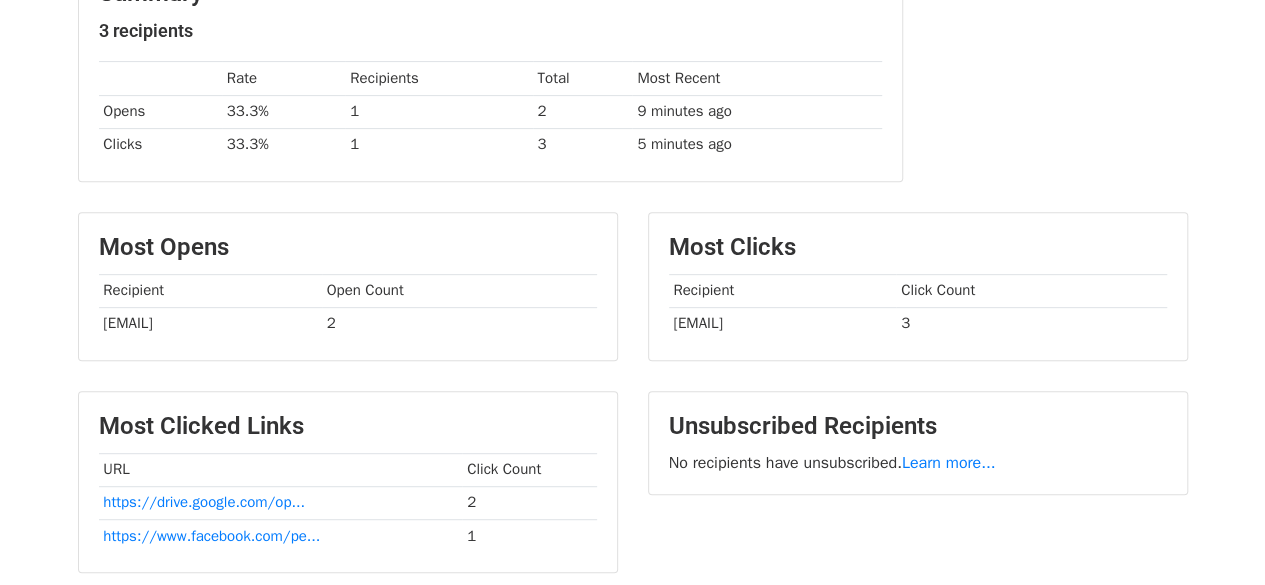 drag, startPoint x: 760, startPoint y: 319, endPoint x: 875, endPoint y: 322, distance: 115.03912 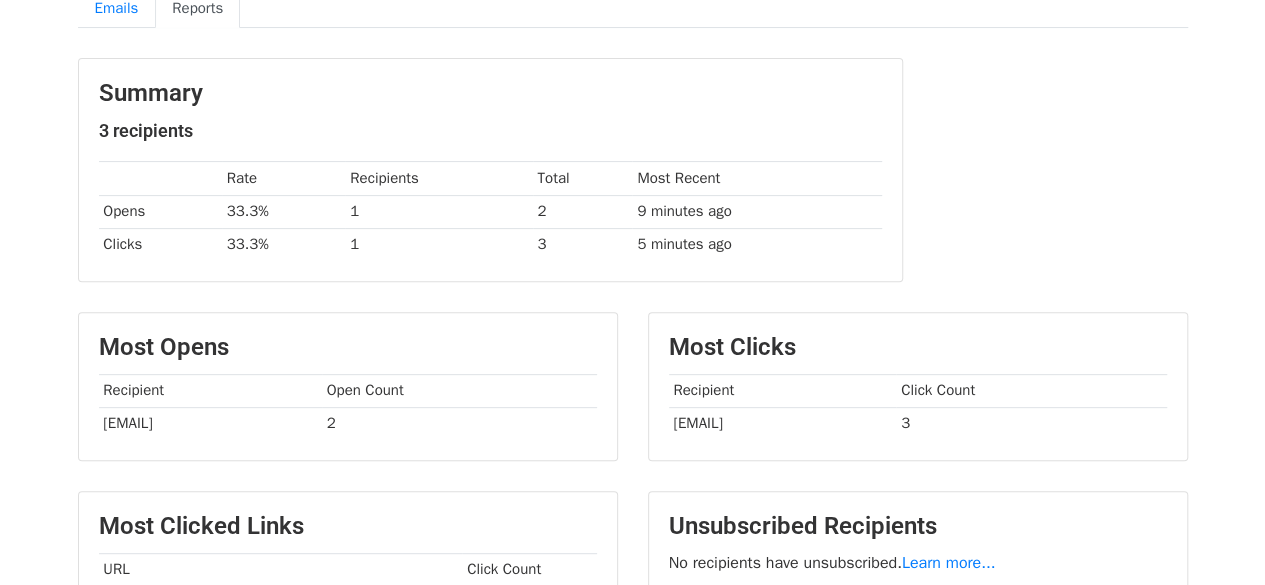 scroll, scrollTop: 0, scrollLeft: 0, axis: both 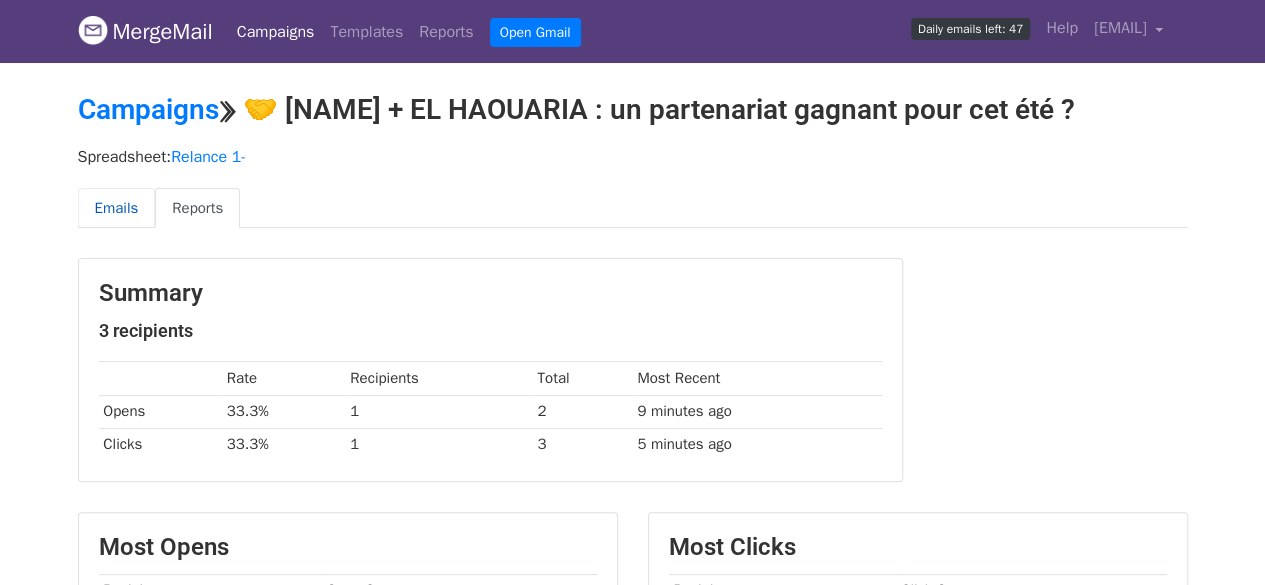 click on "Emails" at bounding box center [117, 208] 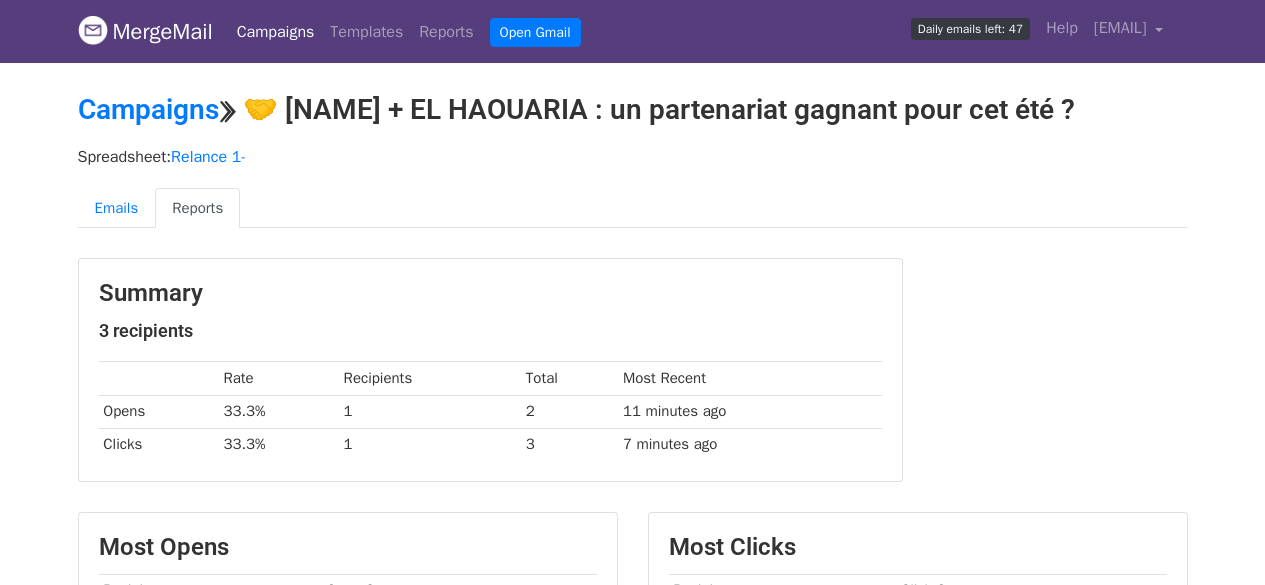 scroll, scrollTop: 0, scrollLeft: 0, axis: both 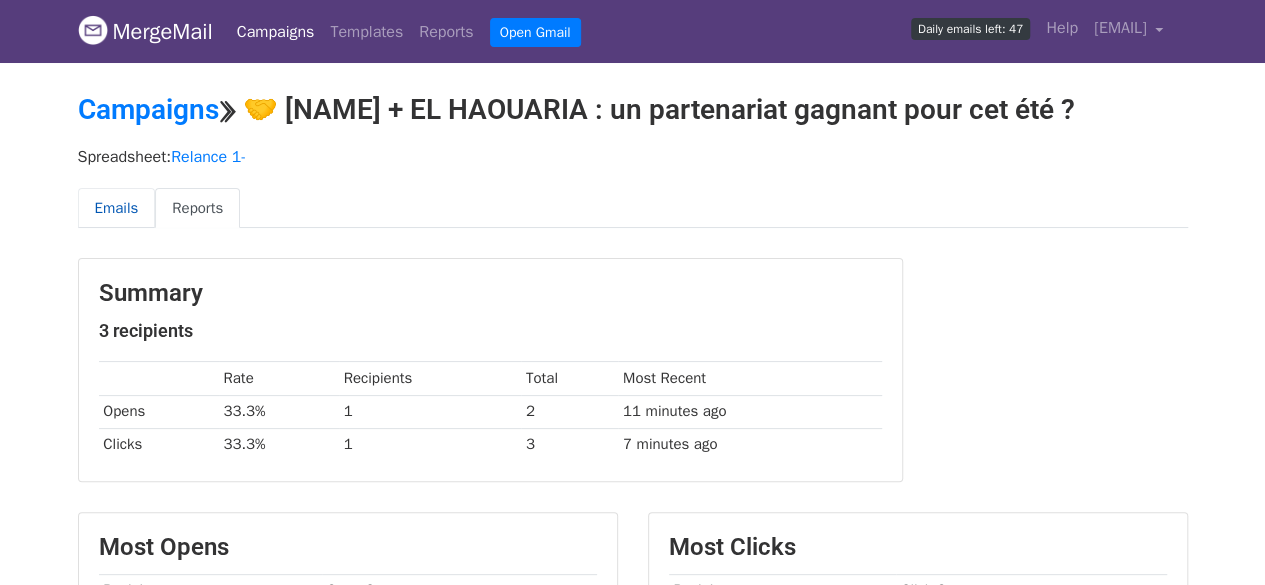 click on "Emails" at bounding box center [117, 208] 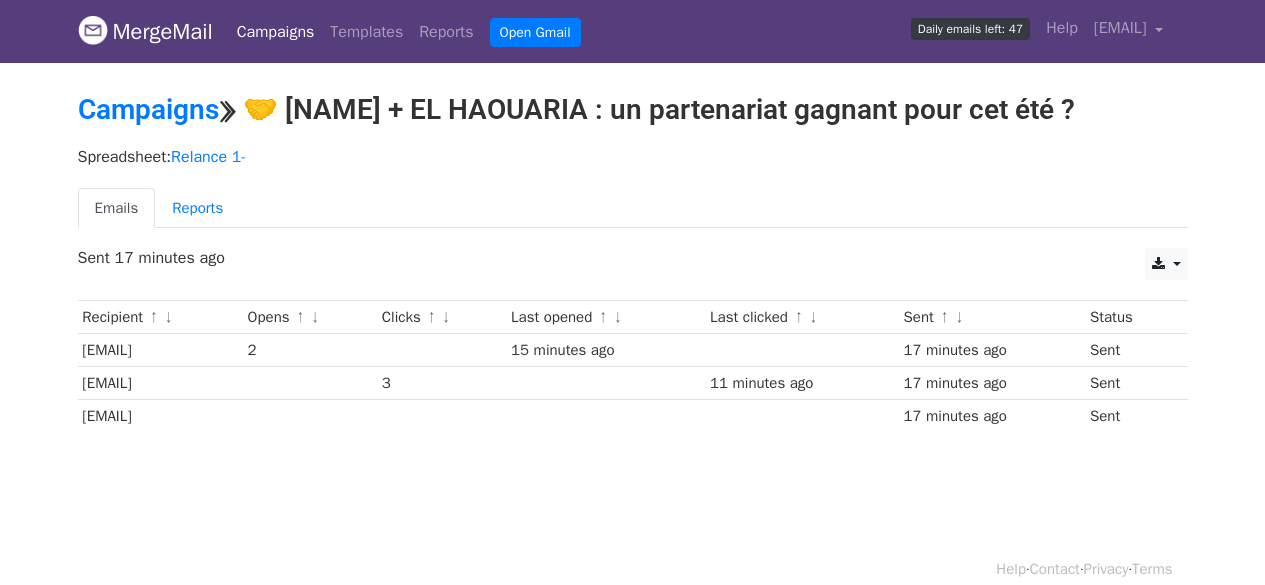scroll, scrollTop: 0, scrollLeft: 0, axis: both 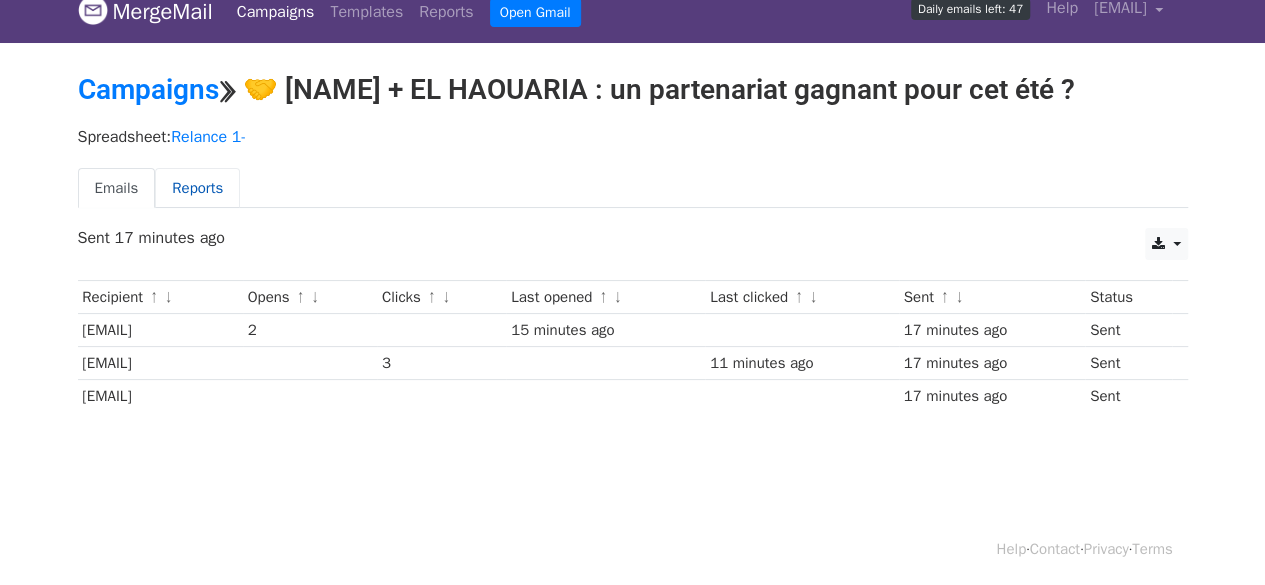 click on "Reports" at bounding box center (197, 188) 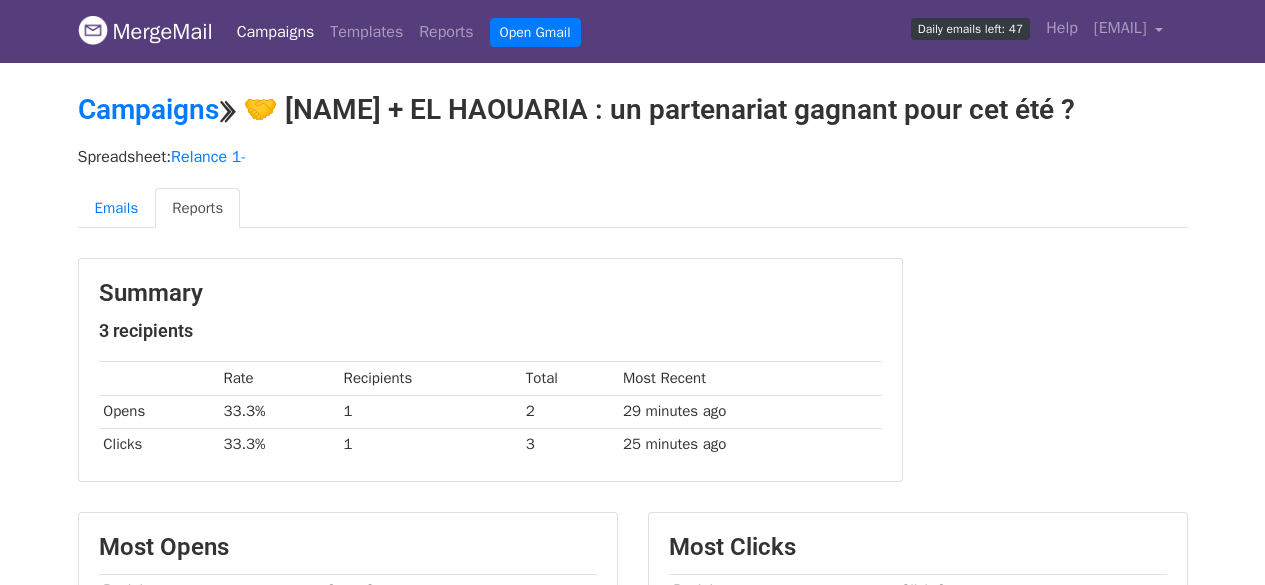 scroll, scrollTop: 0, scrollLeft: 0, axis: both 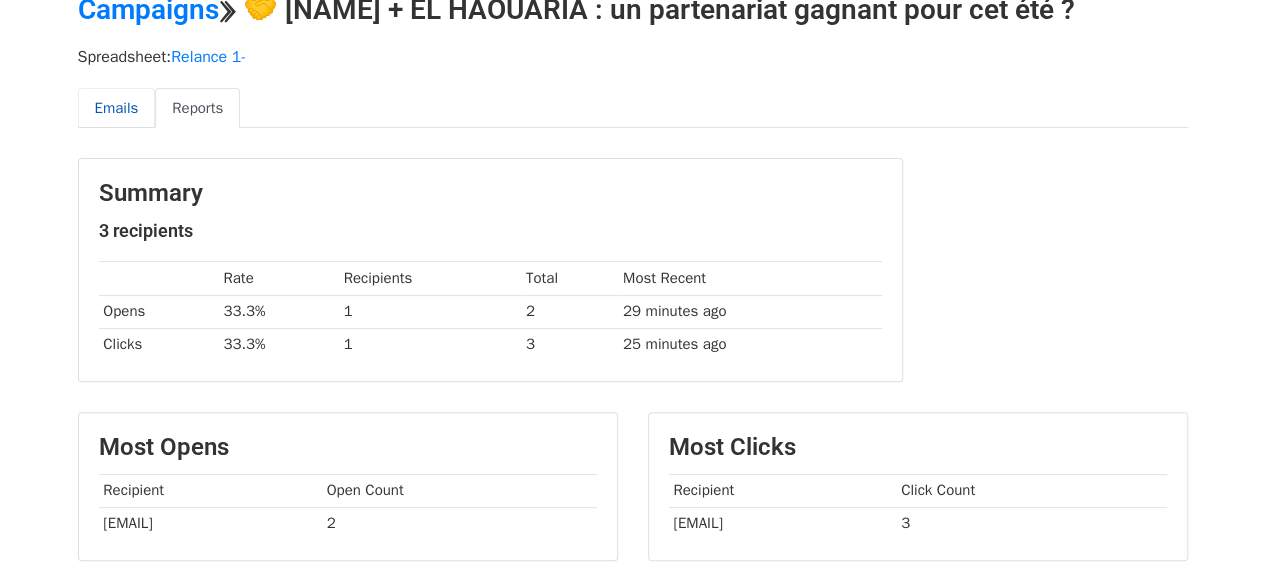 click on "Emails" at bounding box center (117, 108) 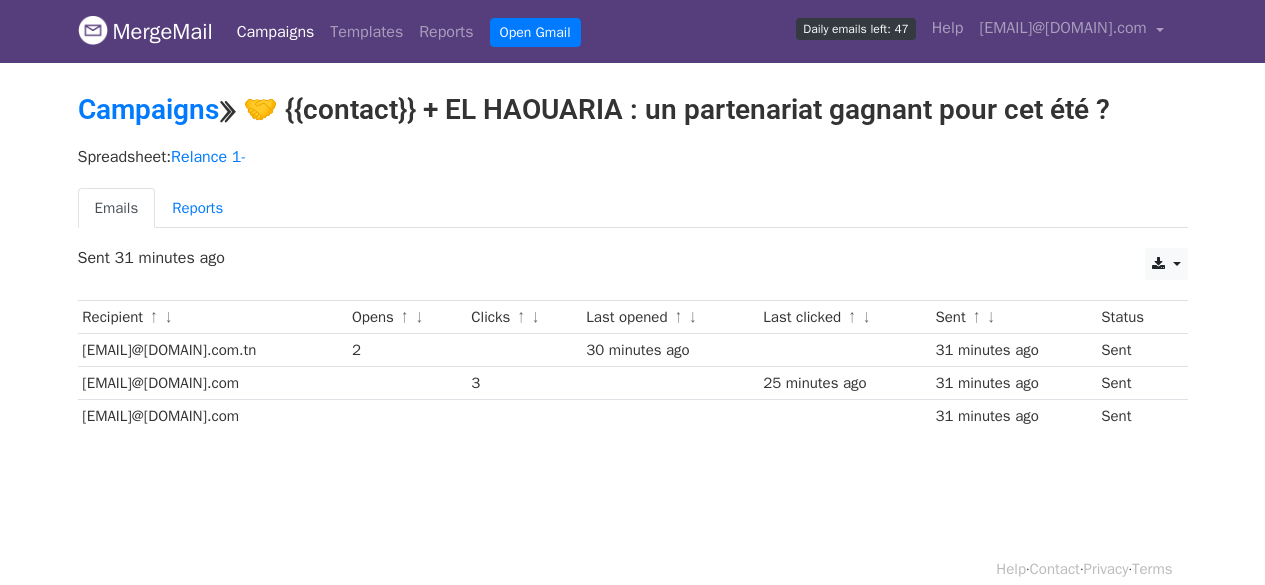 scroll, scrollTop: 0, scrollLeft: 0, axis: both 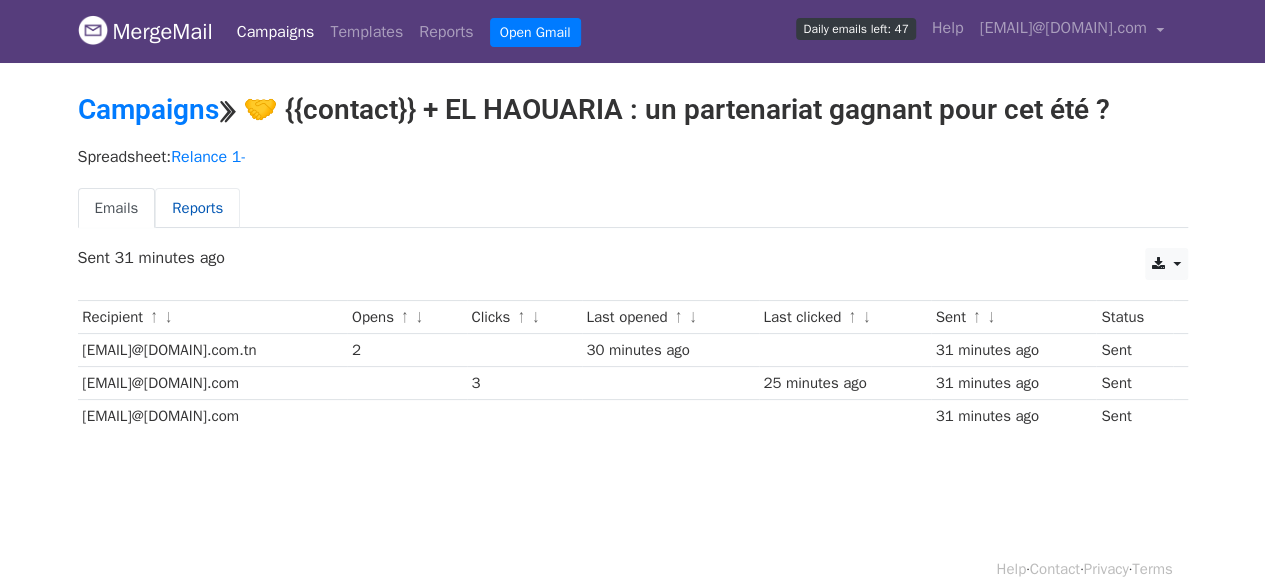 click on "Reports" at bounding box center [197, 208] 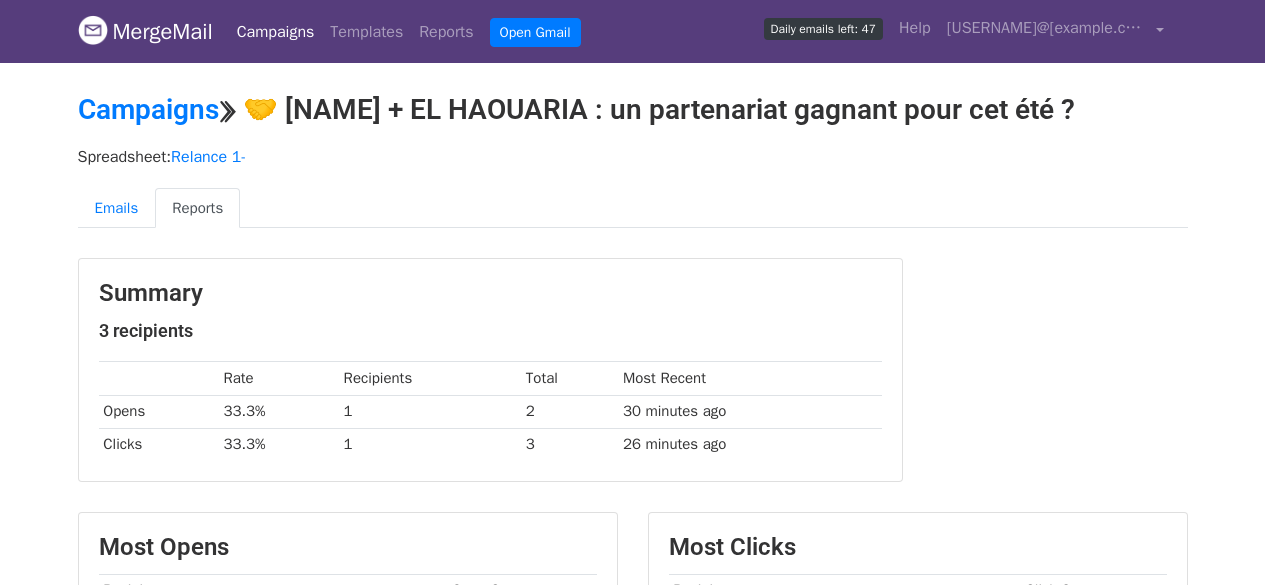 scroll, scrollTop: 0, scrollLeft: 0, axis: both 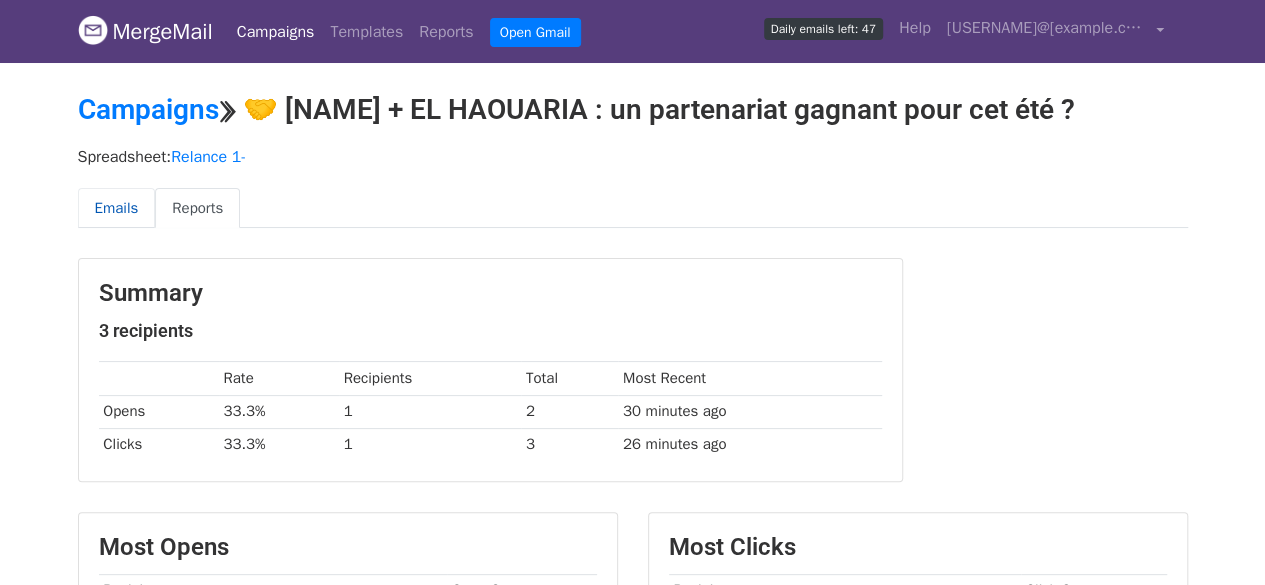 click on "Emails" at bounding box center [117, 208] 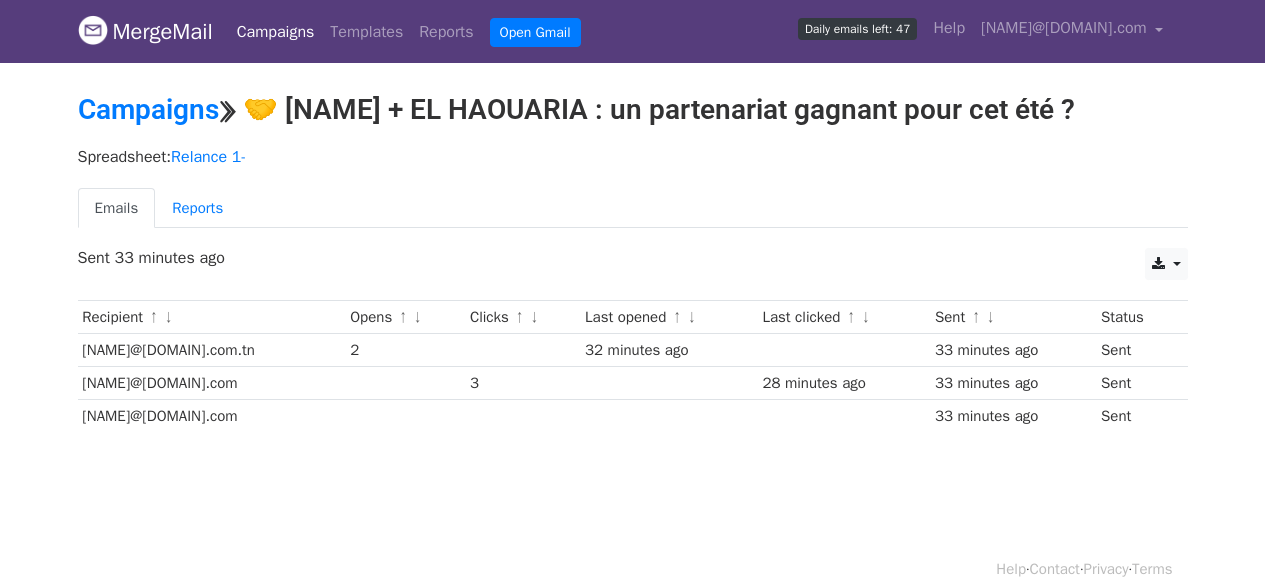 scroll, scrollTop: 0, scrollLeft: 0, axis: both 